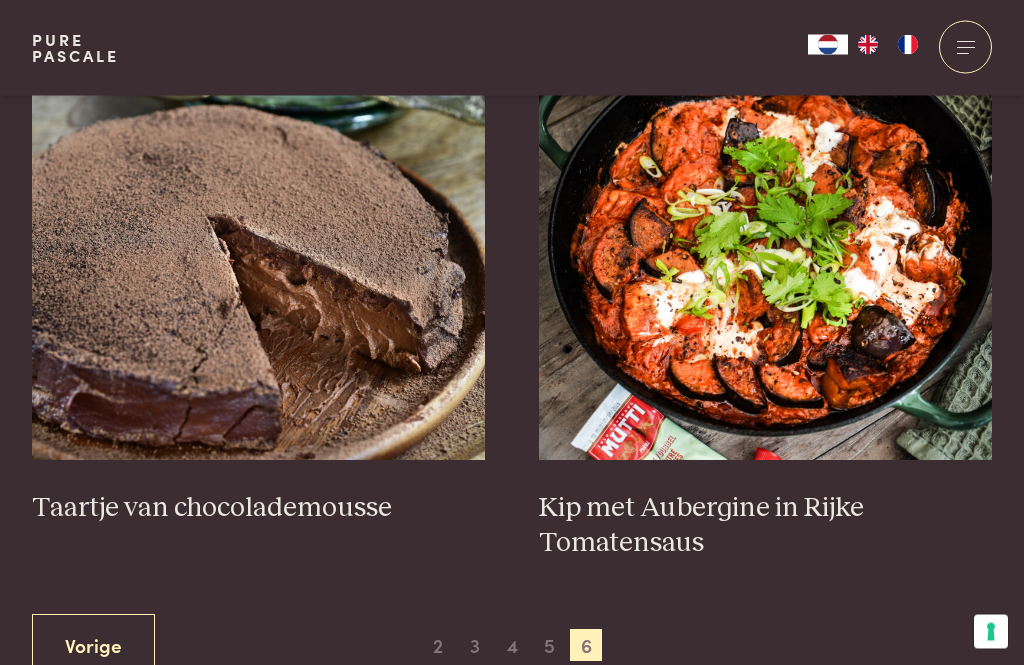 scroll, scrollTop: 817, scrollLeft: 0, axis: vertical 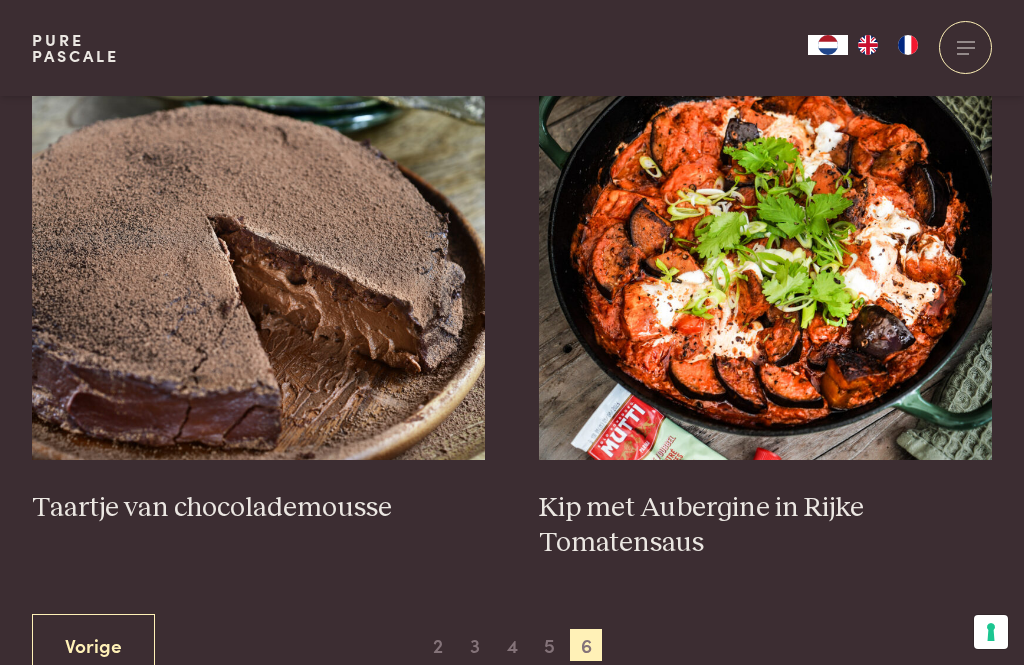 click at bounding box center [766, 260] 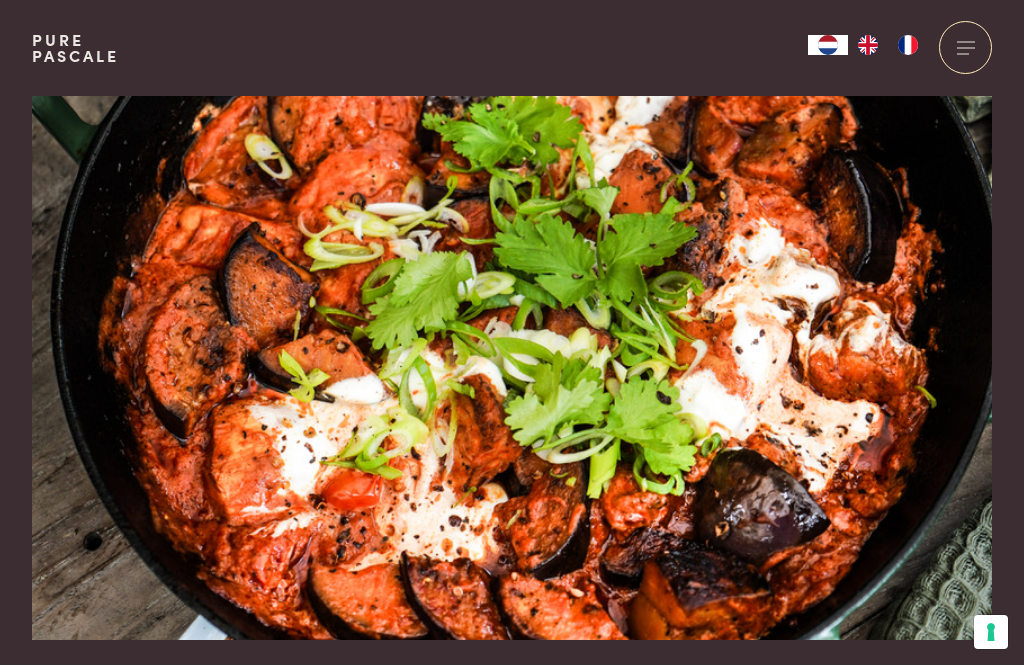 scroll, scrollTop: 0, scrollLeft: 0, axis: both 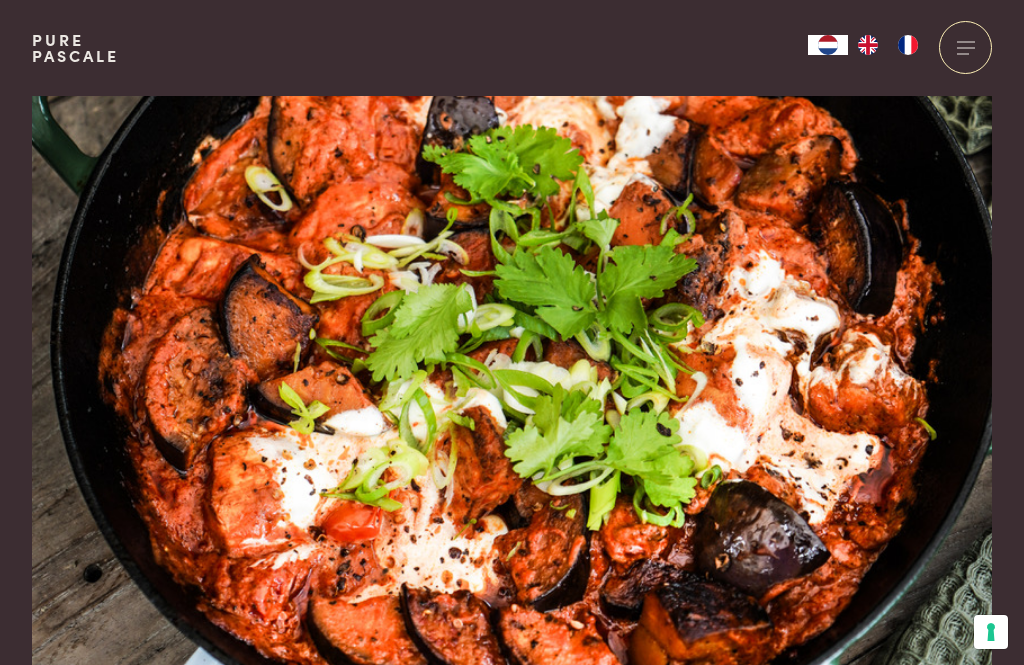 click at bounding box center (966, 47) 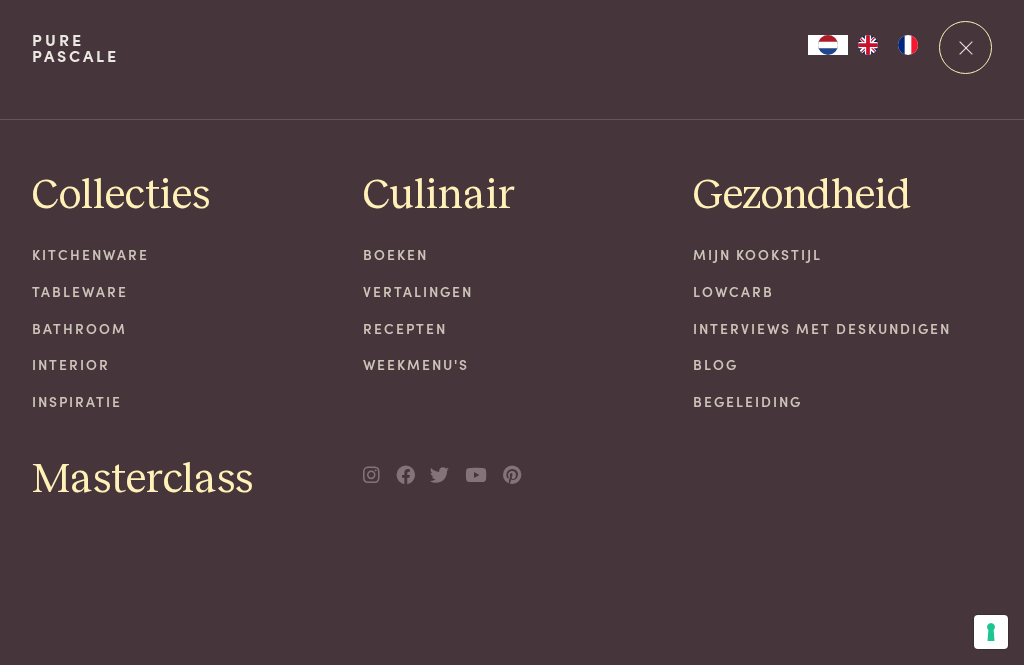 click at bounding box center [965, 47] 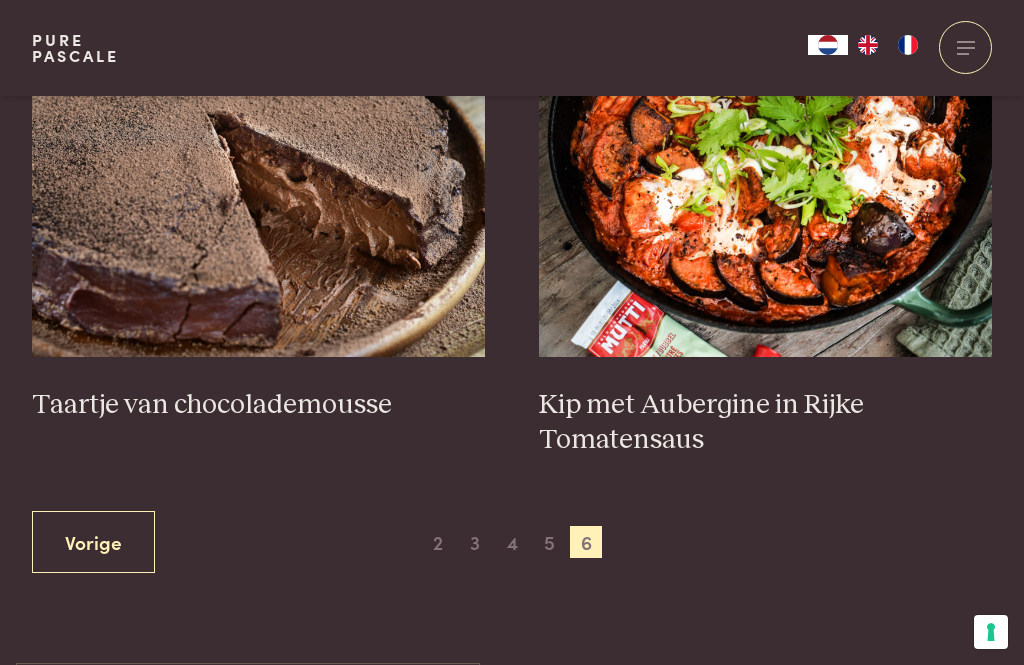 scroll, scrollTop: 927, scrollLeft: 0, axis: vertical 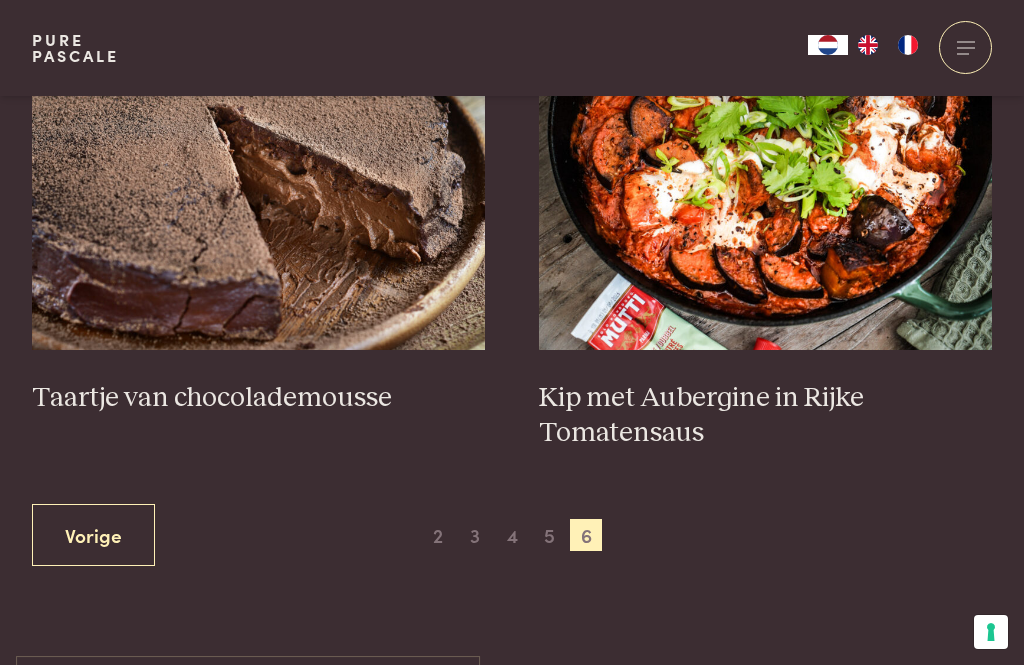 click on "2" at bounding box center (438, 535) 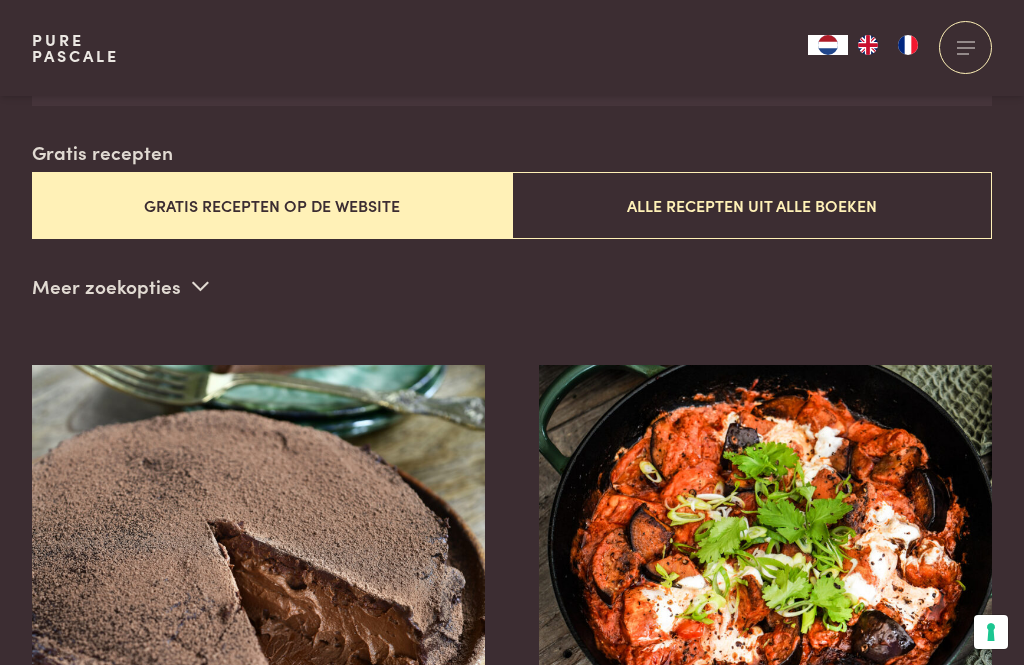 scroll, scrollTop: 511, scrollLeft: 0, axis: vertical 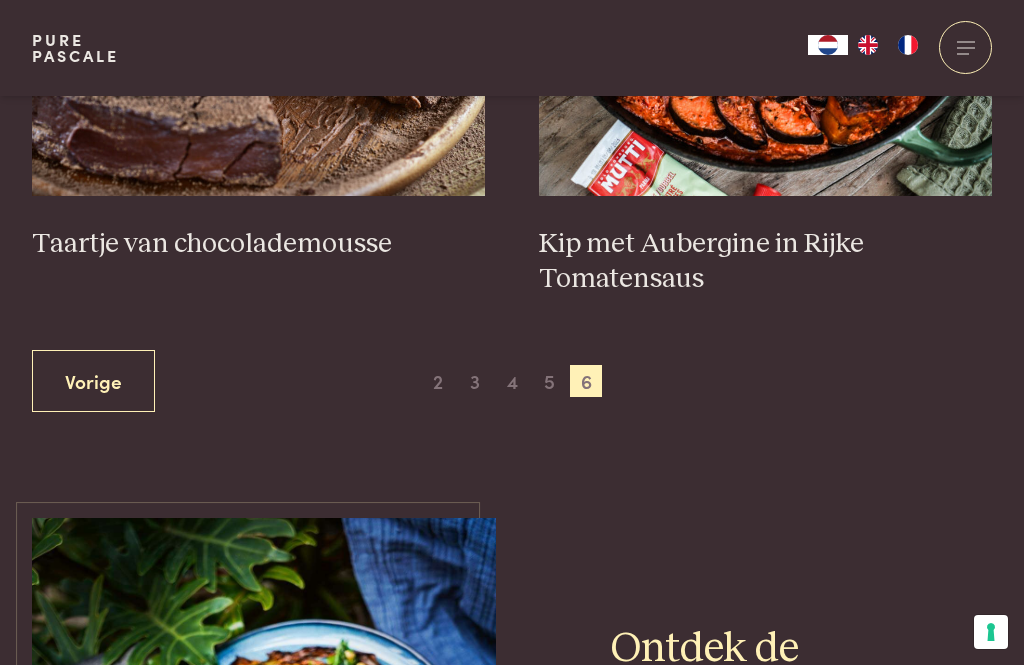 click on "5" at bounding box center [549, 381] 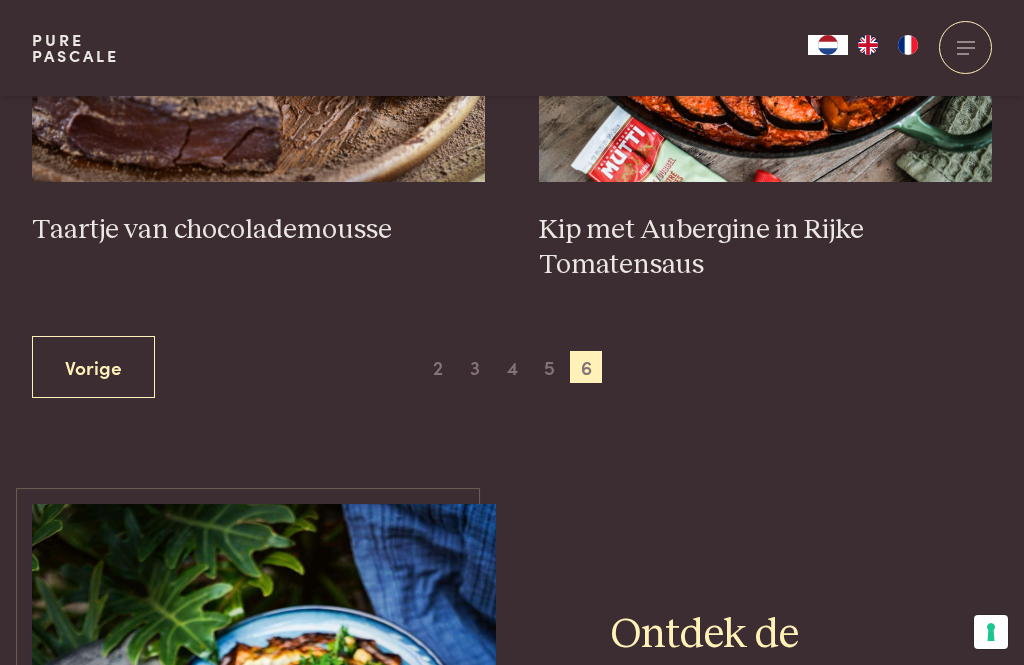 scroll, scrollTop: 1093, scrollLeft: 0, axis: vertical 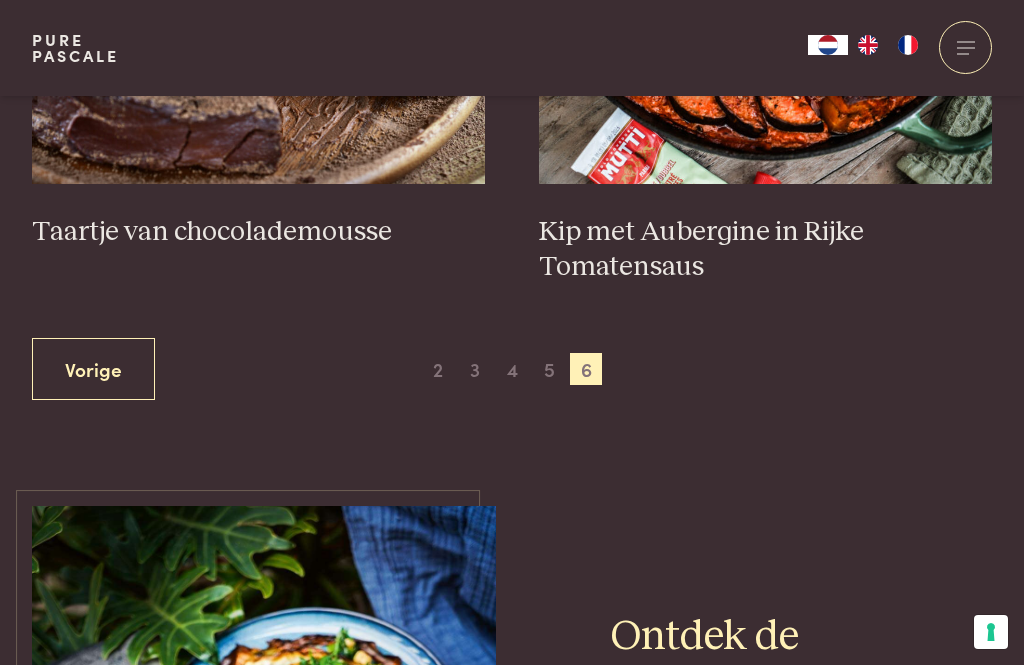 click on "Vorige" at bounding box center [93, 369] 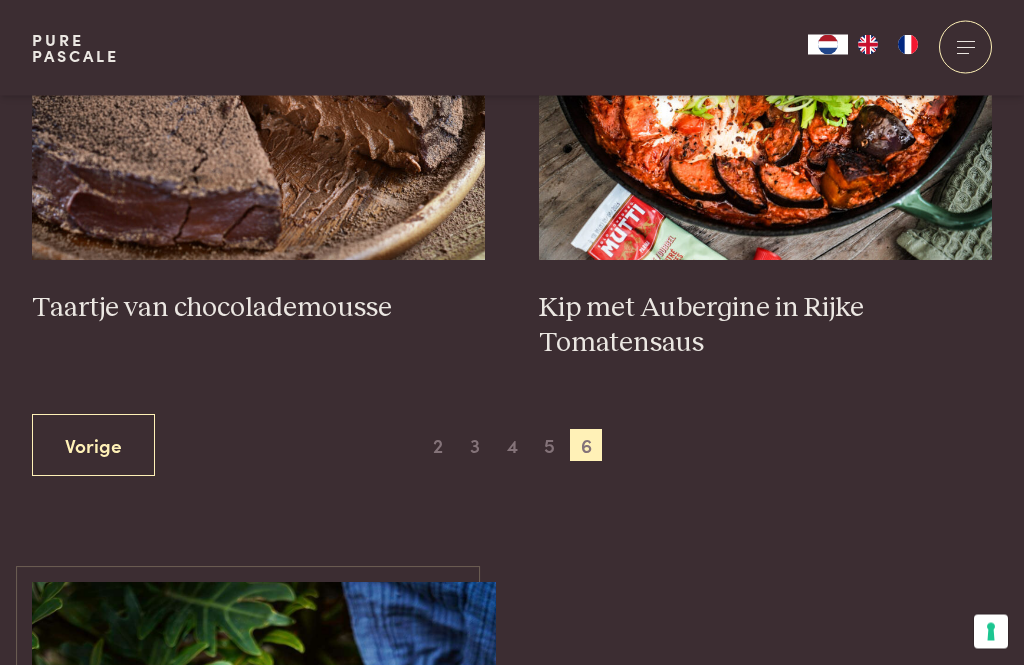 scroll, scrollTop: 1019, scrollLeft: 0, axis: vertical 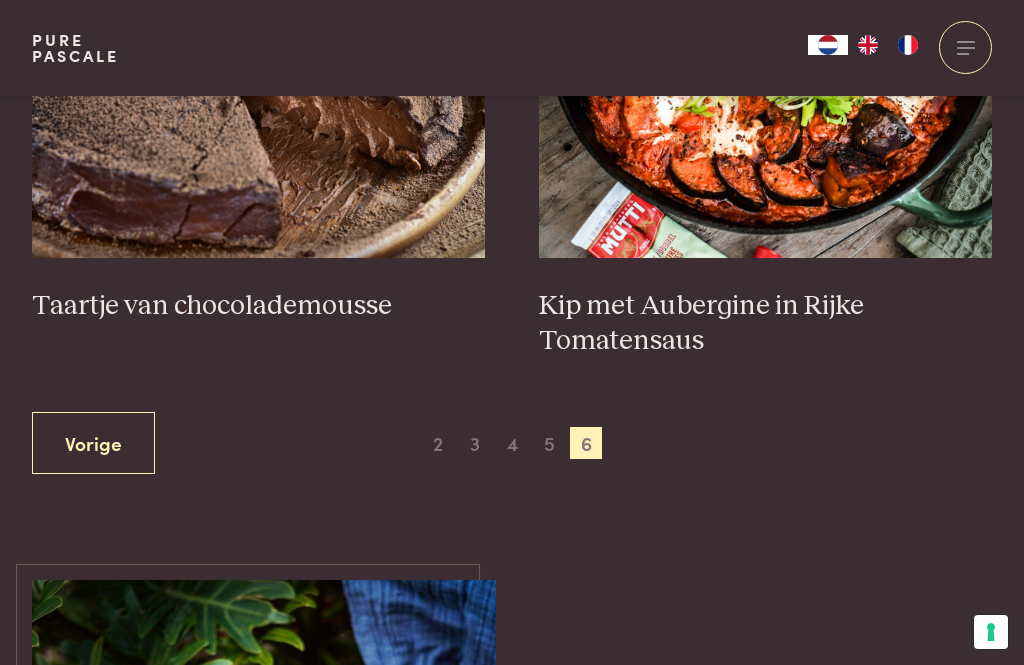 click on "Vorige" at bounding box center (93, 443) 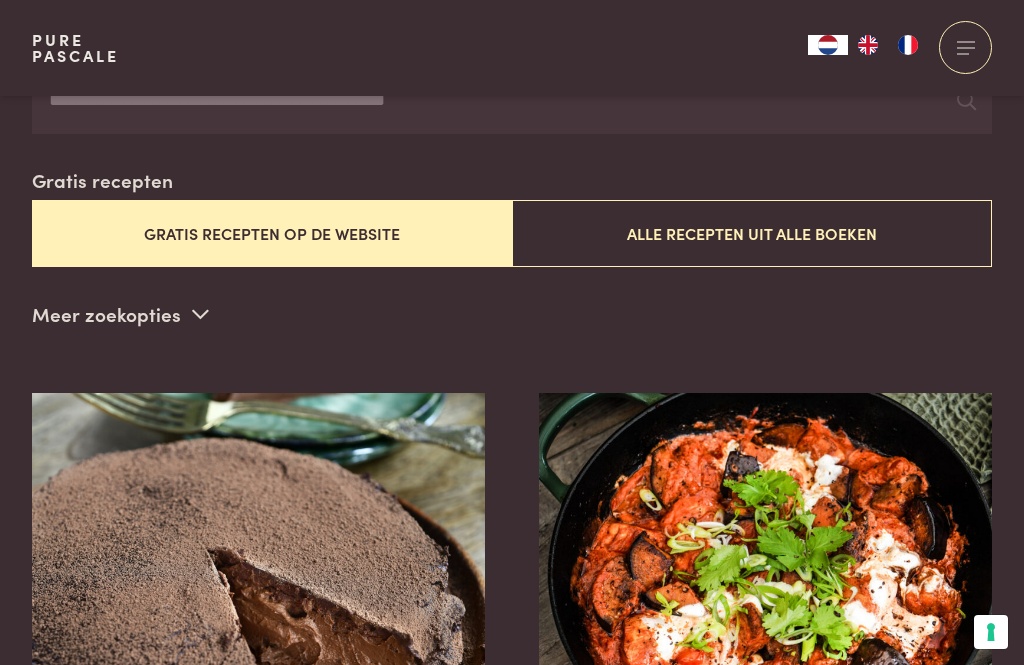 scroll, scrollTop: 483, scrollLeft: 0, axis: vertical 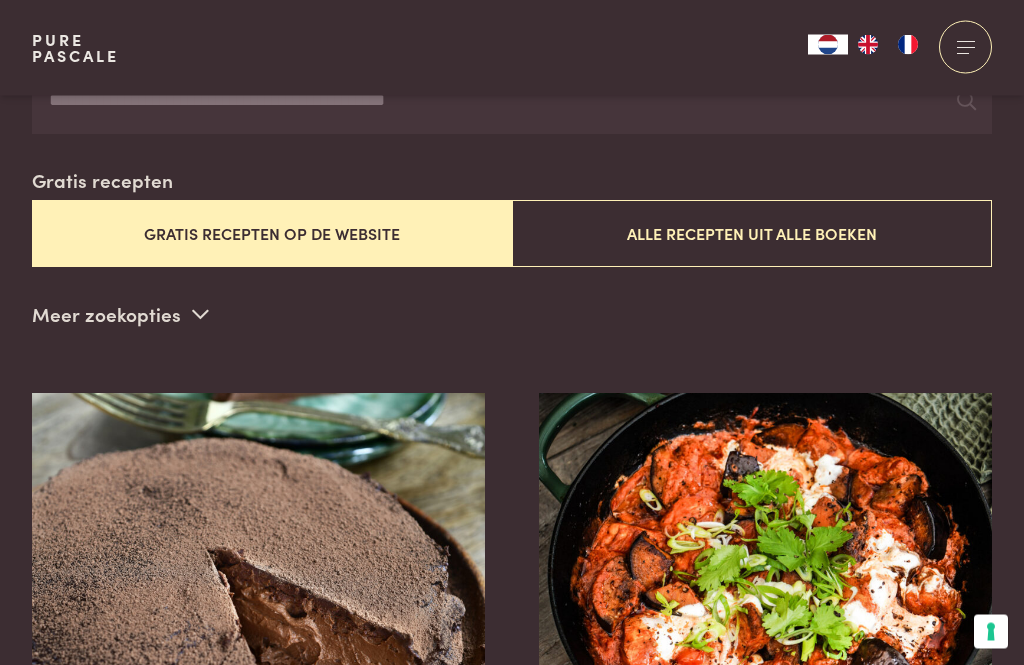 click on "Gratis recepten op de website" at bounding box center (272, 234) 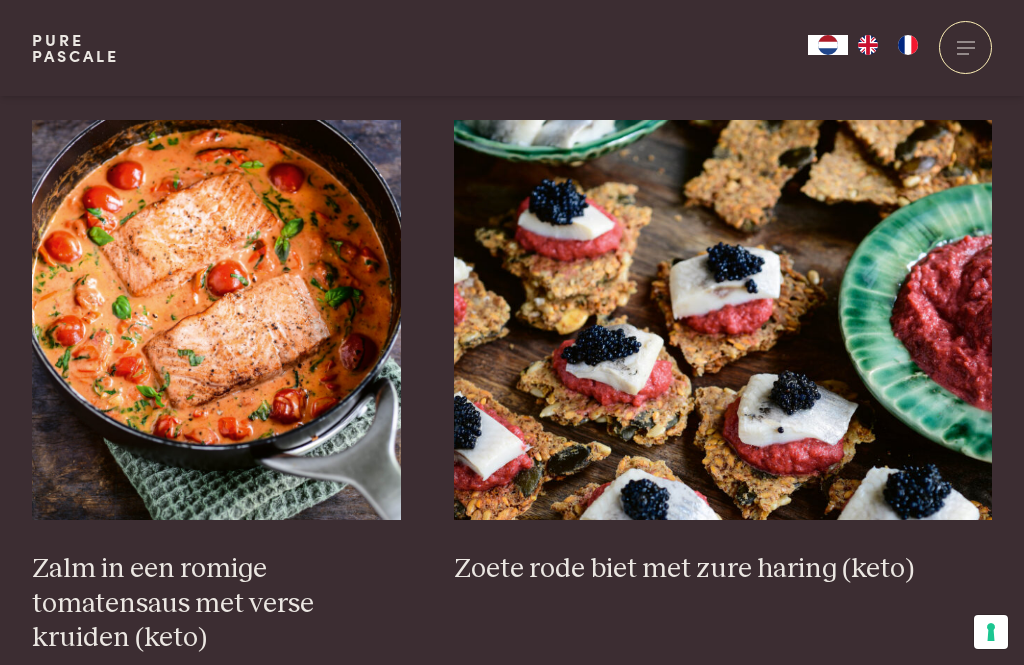 scroll, scrollTop: 2868, scrollLeft: 0, axis: vertical 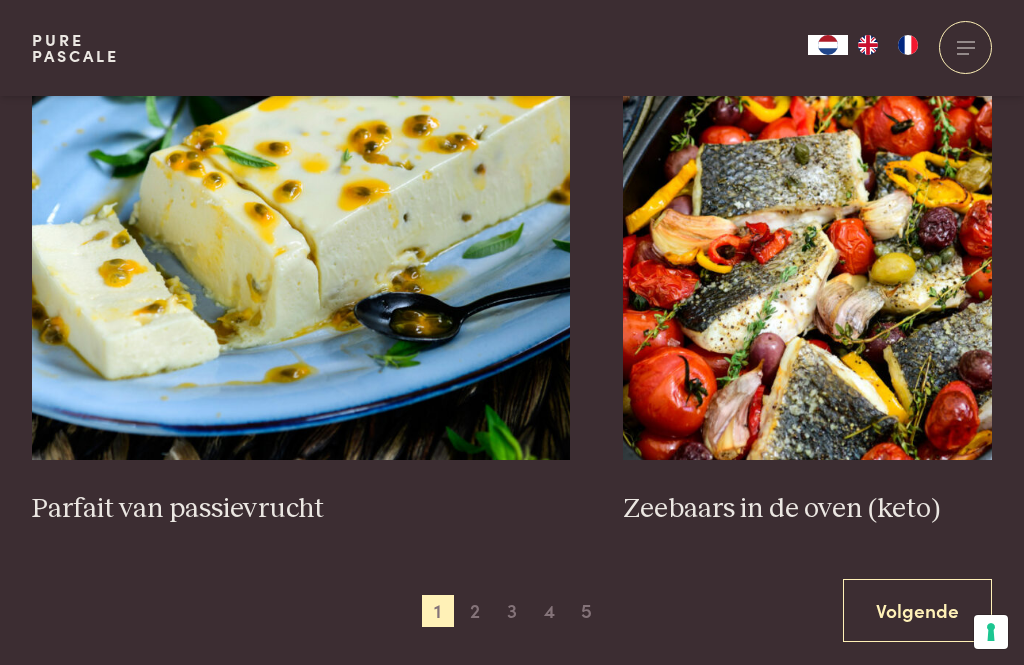 click on "2" at bounding box center (475, 611) 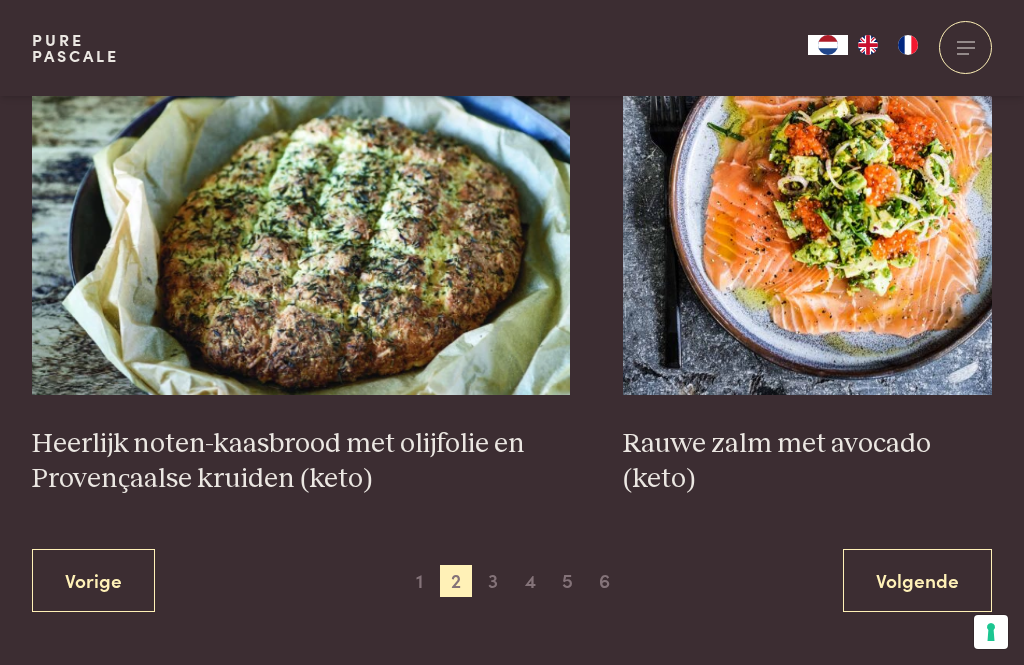 scroll, scrollTop: 3701, scrollLeft: 0, axis: vertical 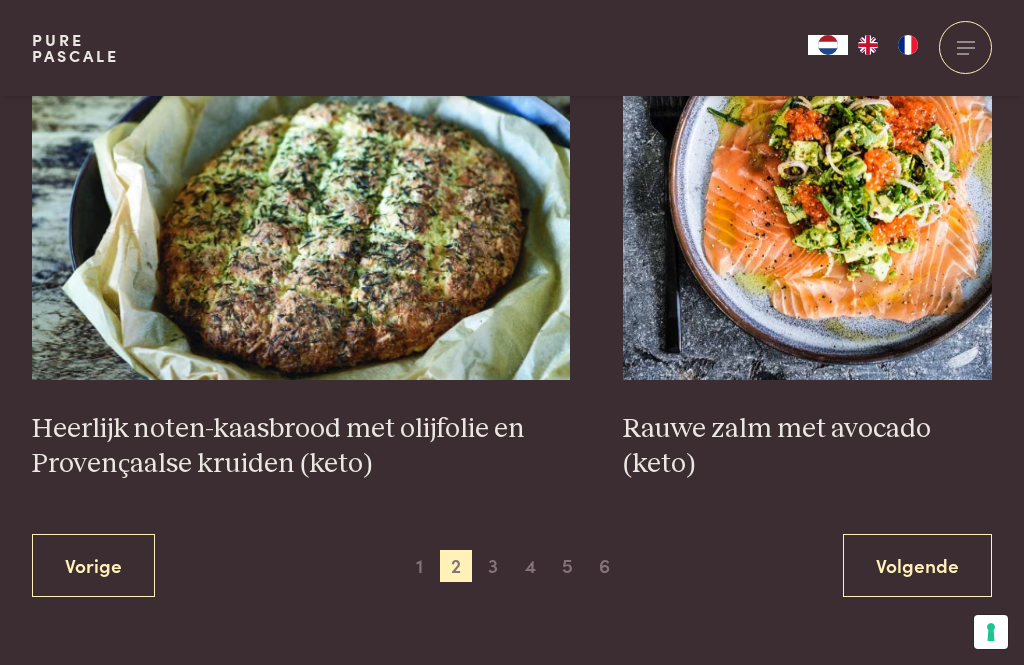 click on "3" at bounding box center (493, 566) 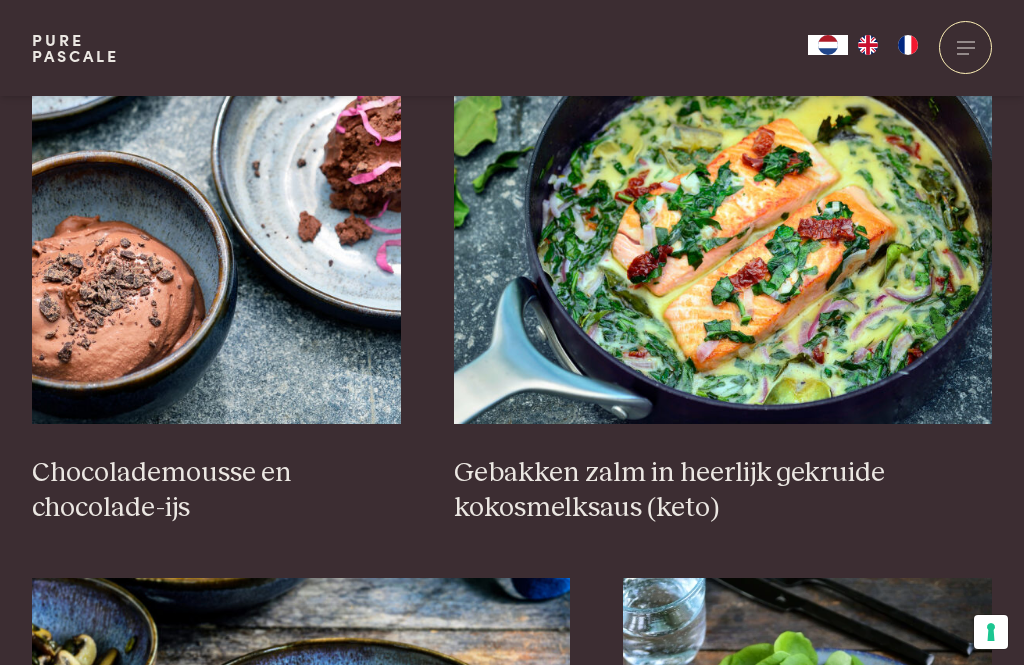 scroll, scrollTop: 1422, scrollLeft: 0, axis: vertical 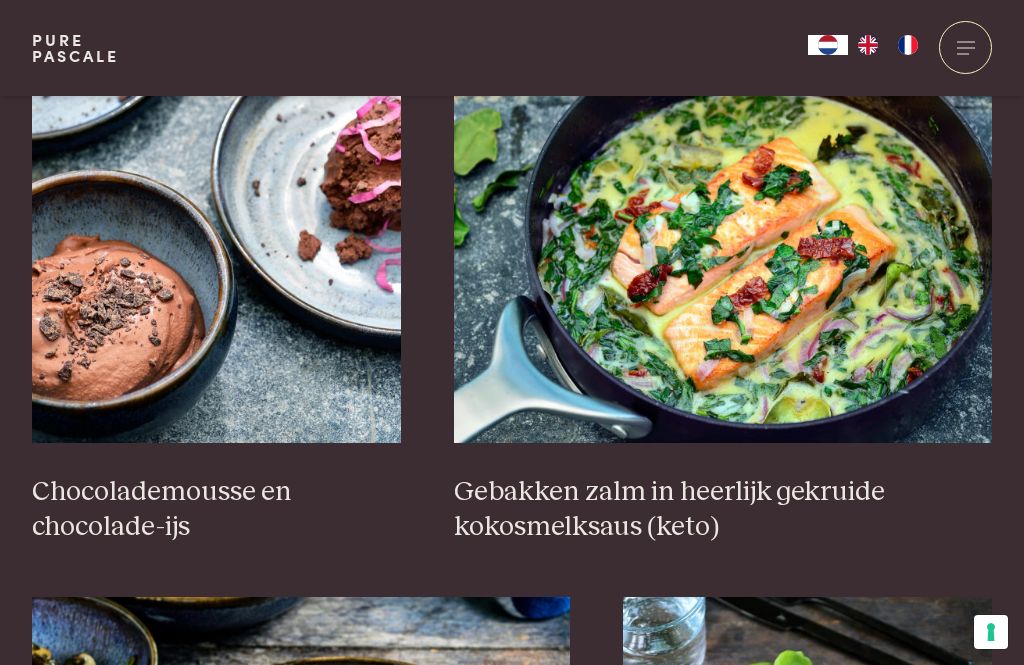 click at bounding box center [723, 243] 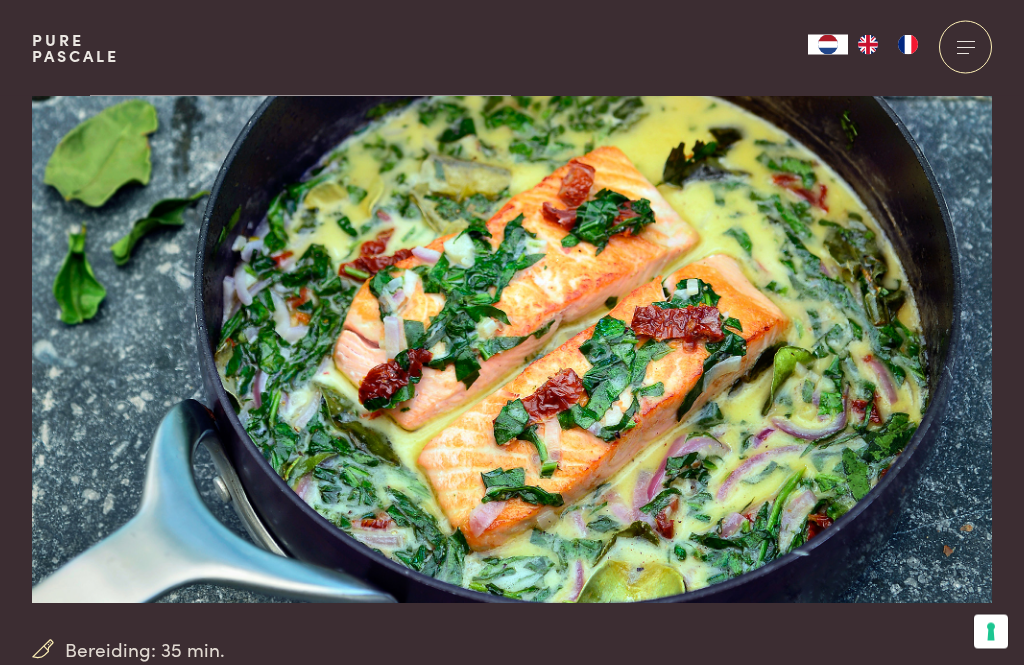 scroll, scrollTop: 0, scrollLeft: 0, axis: both 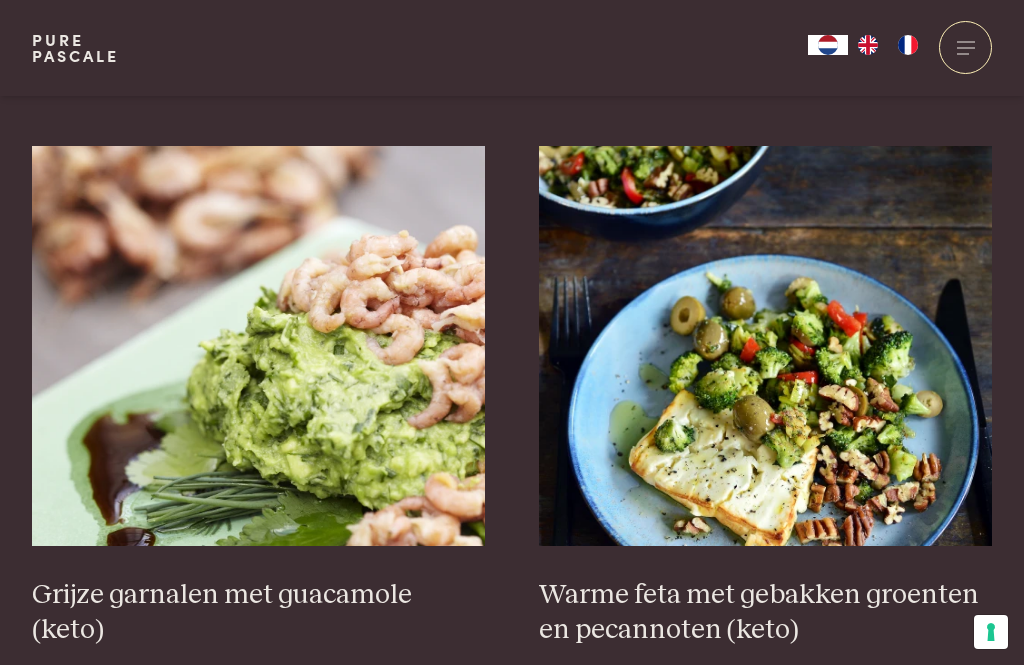 click at bounding box center [259, 346] 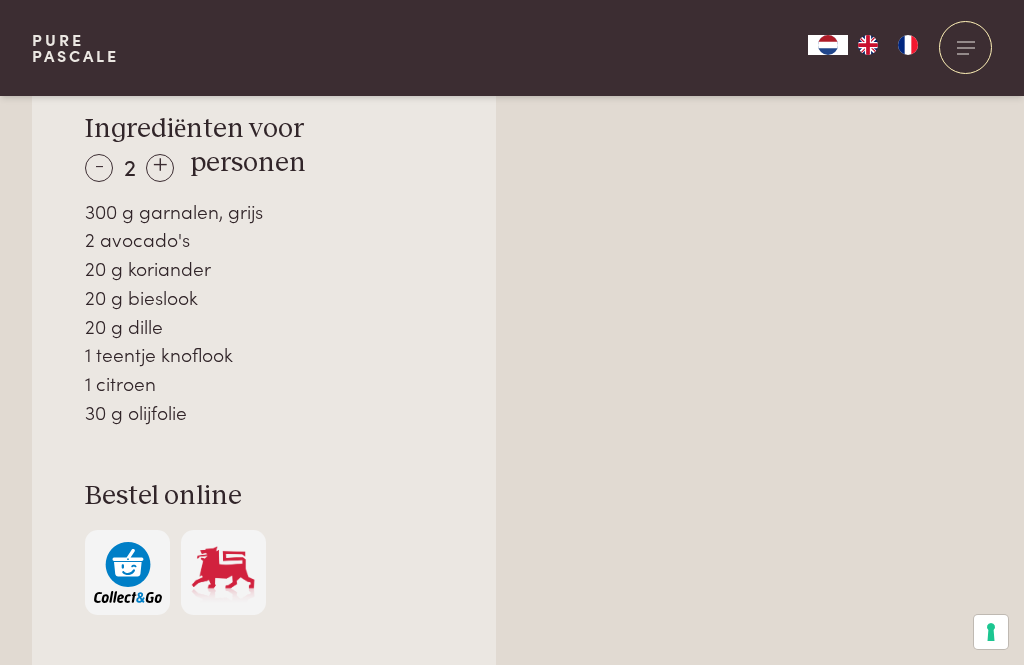 scroll, scrollTop: 1474, scrollLeft: 0, axis: vertical 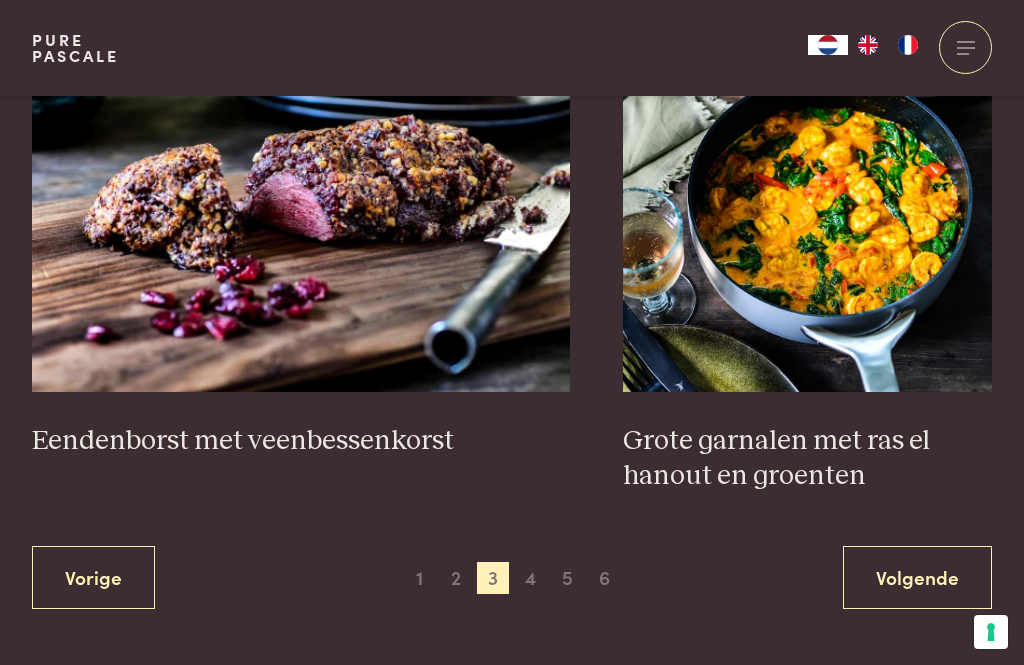 click on "4" at bounding box center (531, 578) 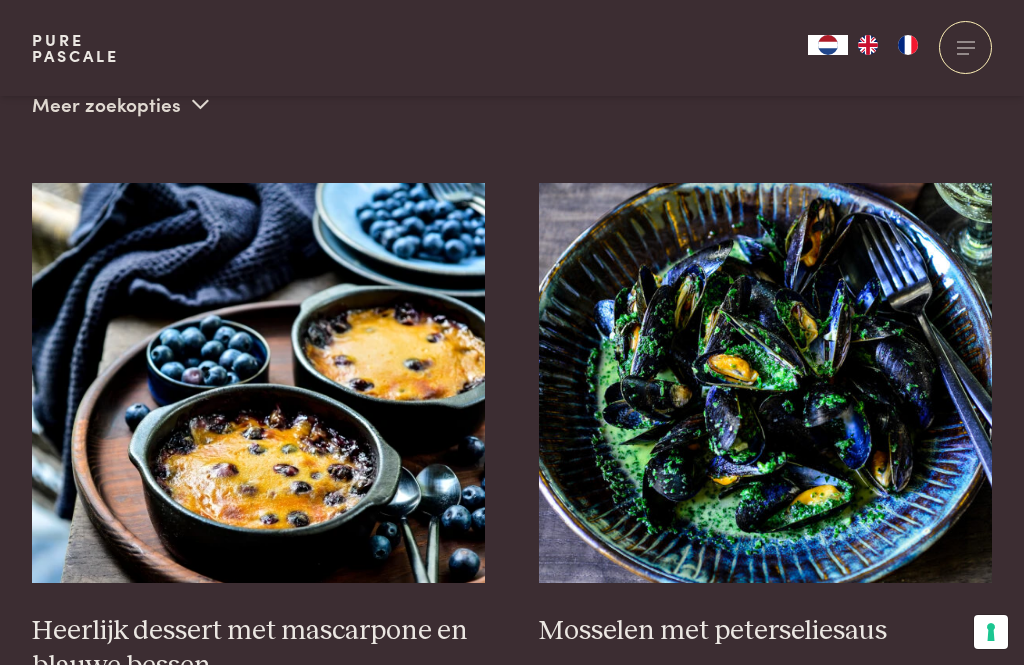 scroll, scrollTop: 727, scrollLeft: 0, axis: vertical 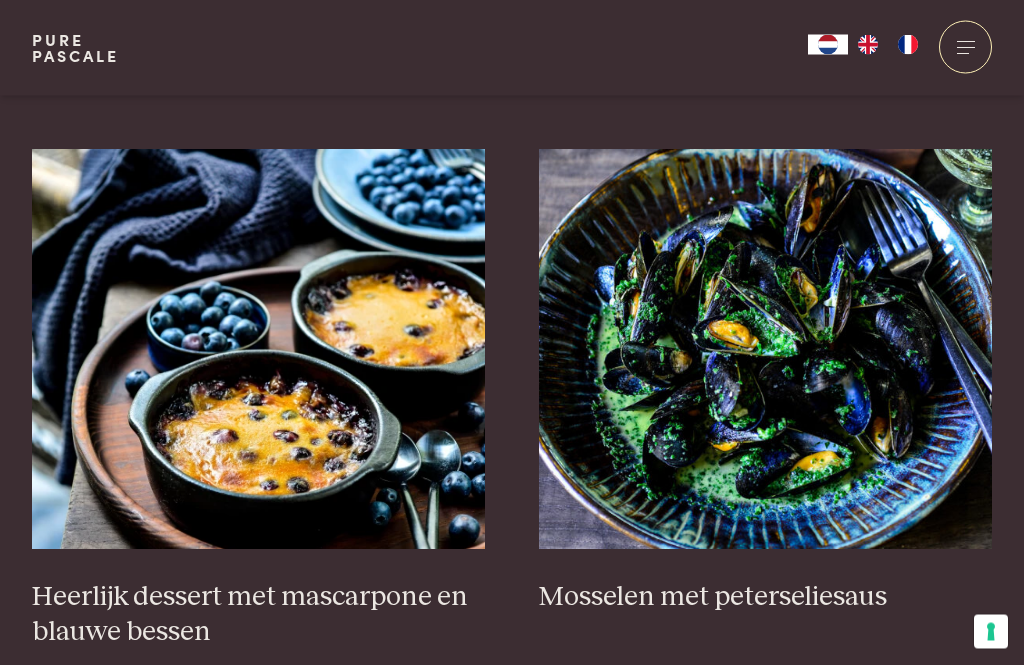 click at bounding box center [259, 350] 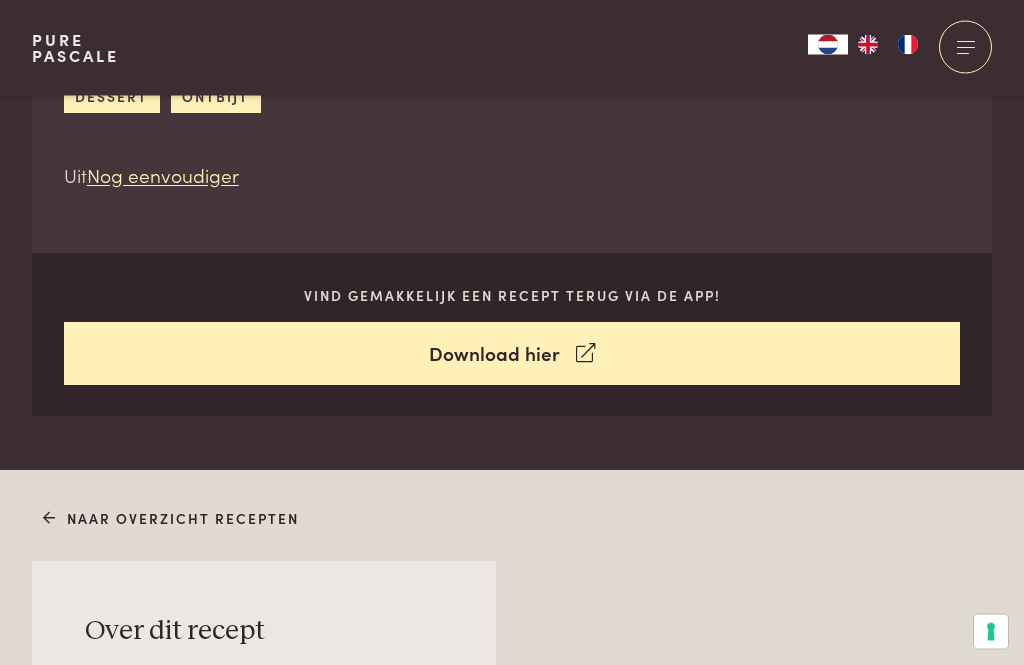 scroll, scrollTop: 770, scrollLeft: 0, axis: vertical 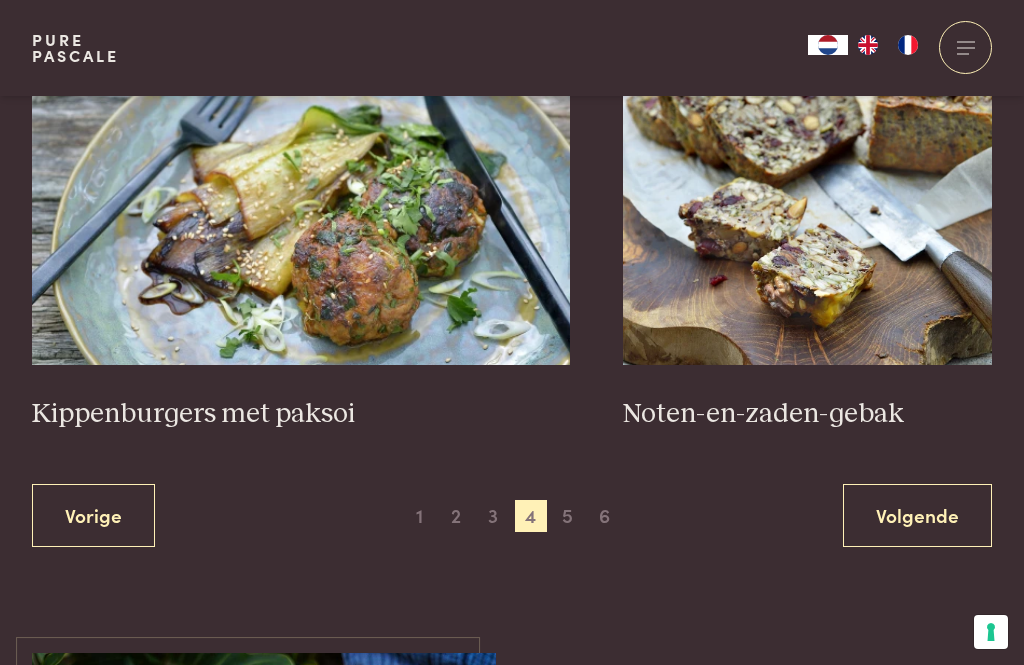 click on "5" at bounding box center [568, 516] 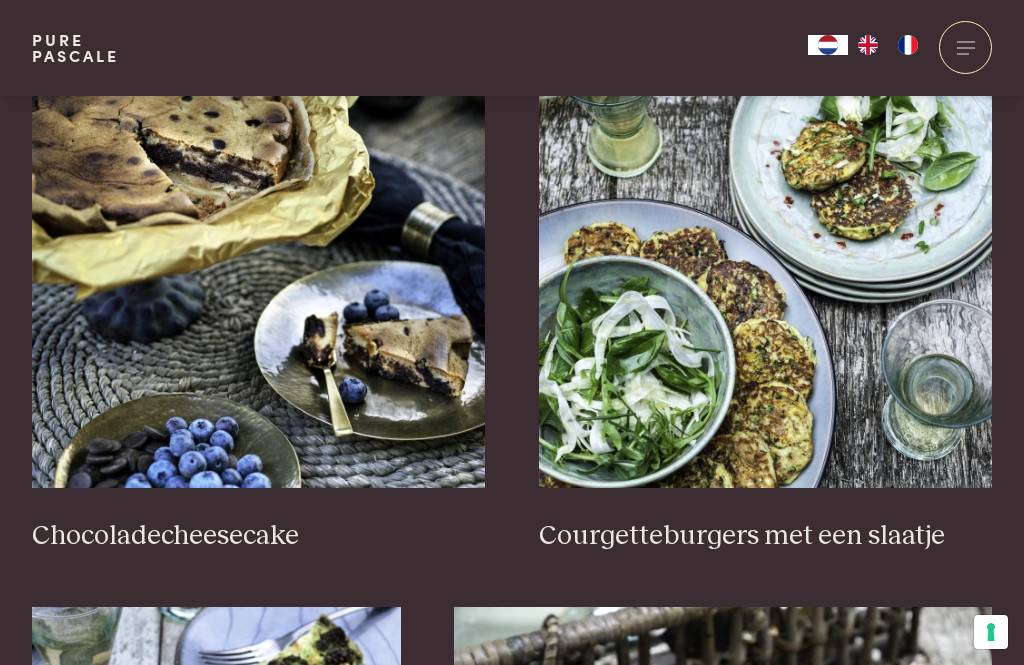 scroll, scrollTop: 785, scrollLeft: 0, axis: vertical 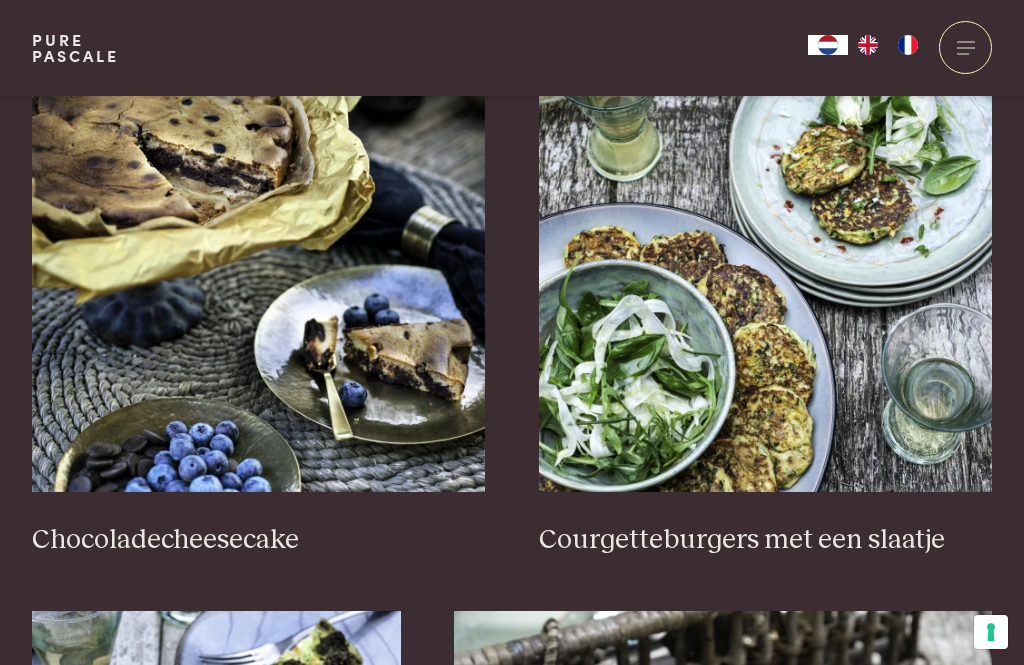 click at bounding box center [259, 292] 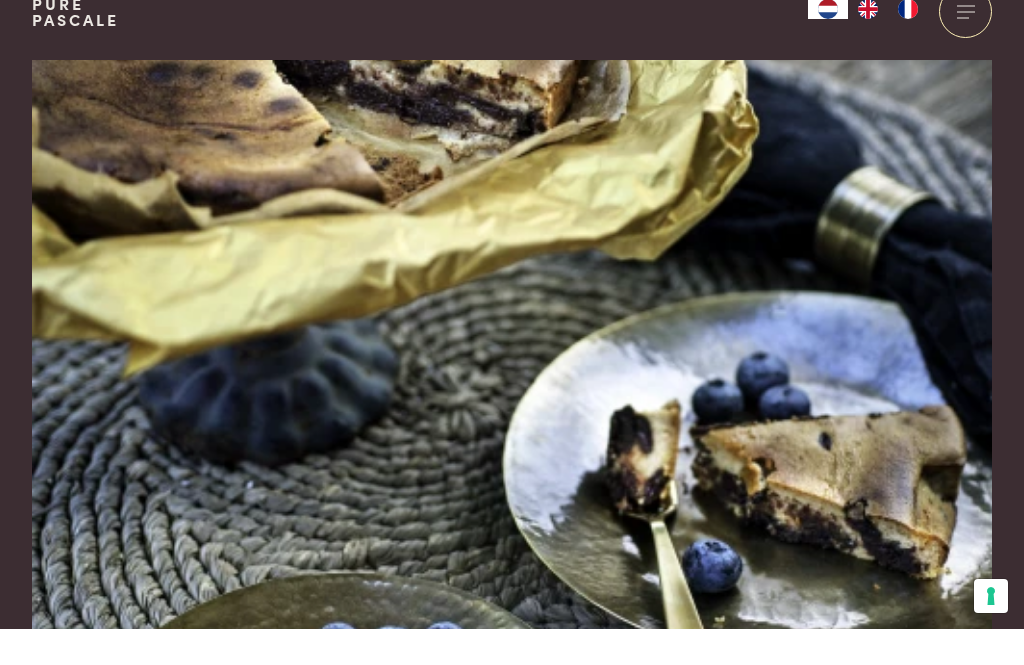 scroll, scrollTop: 38, scrollLeft: 0, axis: vertical 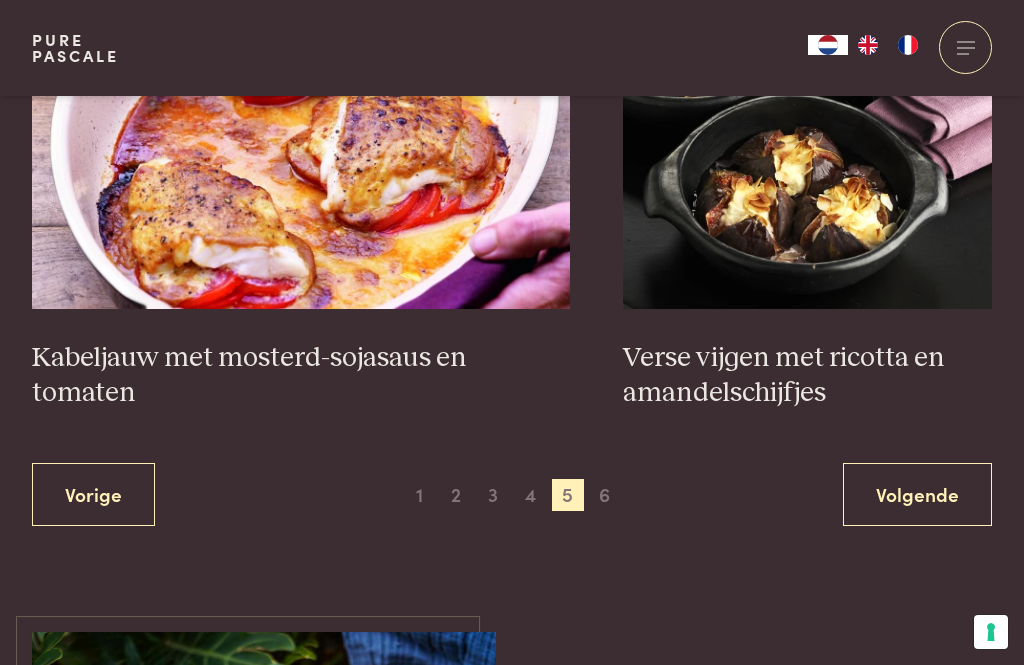 click on "6" at bounding box center (605, 495) 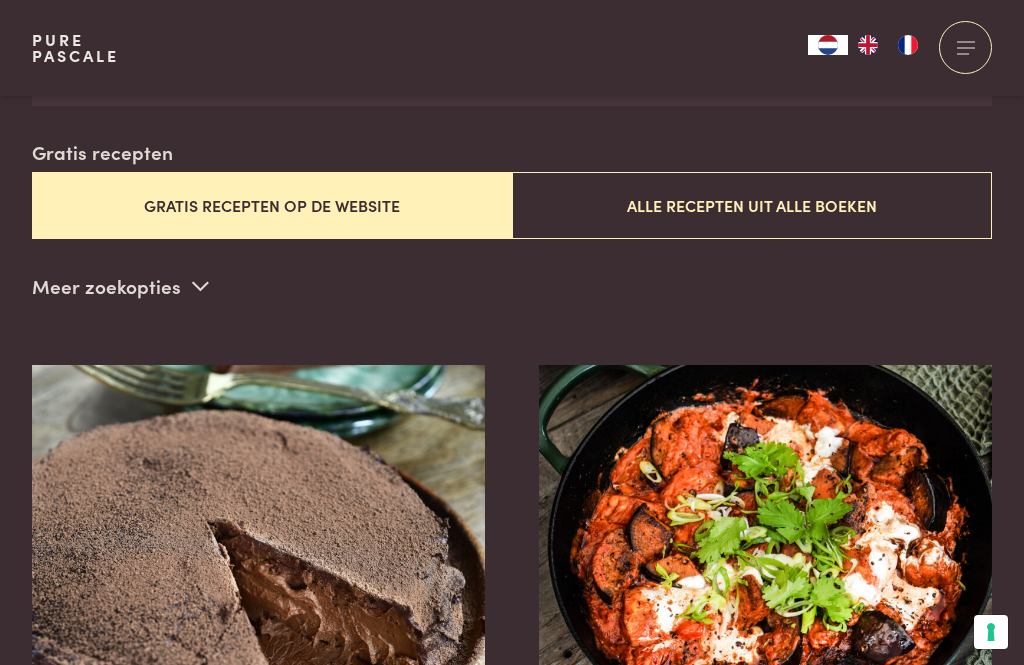 scroll, scrollTop: 511, scrollLeft: 0, axis: vertical 